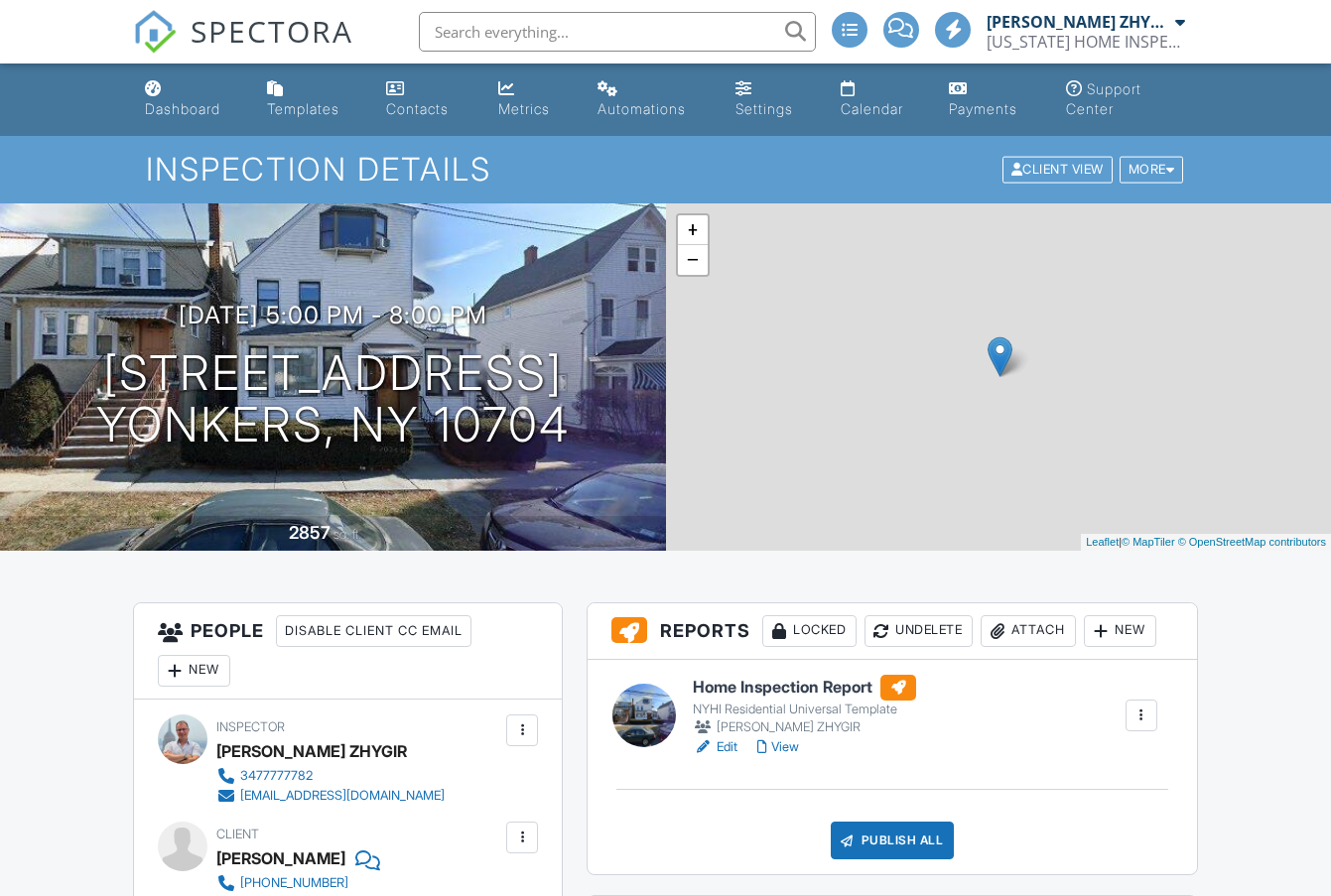 scroll, scrollTop: 0, scrollLeft: 0, axis: both 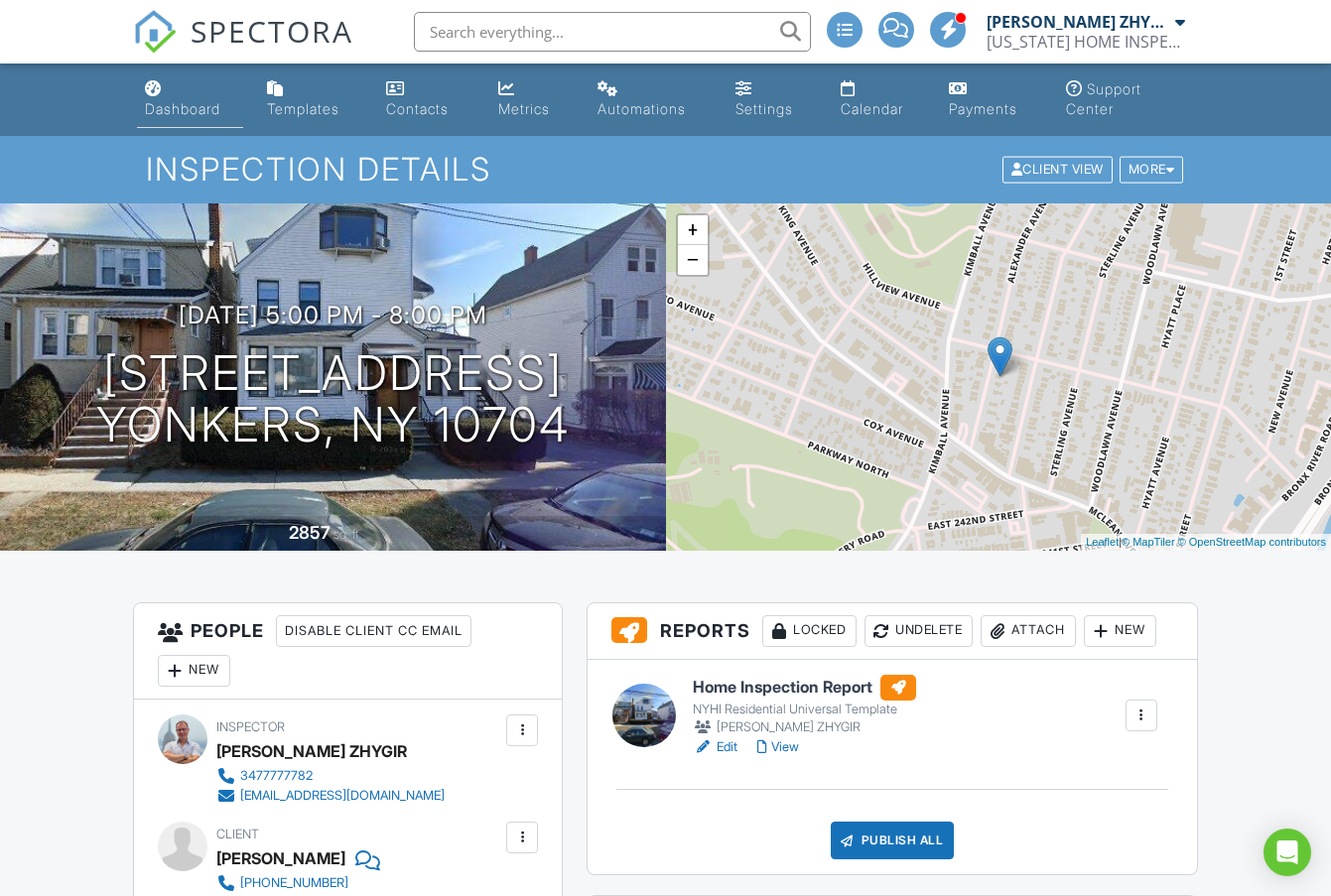 click on "Dashboard
Templates
Contacts
Metrics
Automations
Settings
Calendar
Payments
Support Center" at bounding box center [665, 99] 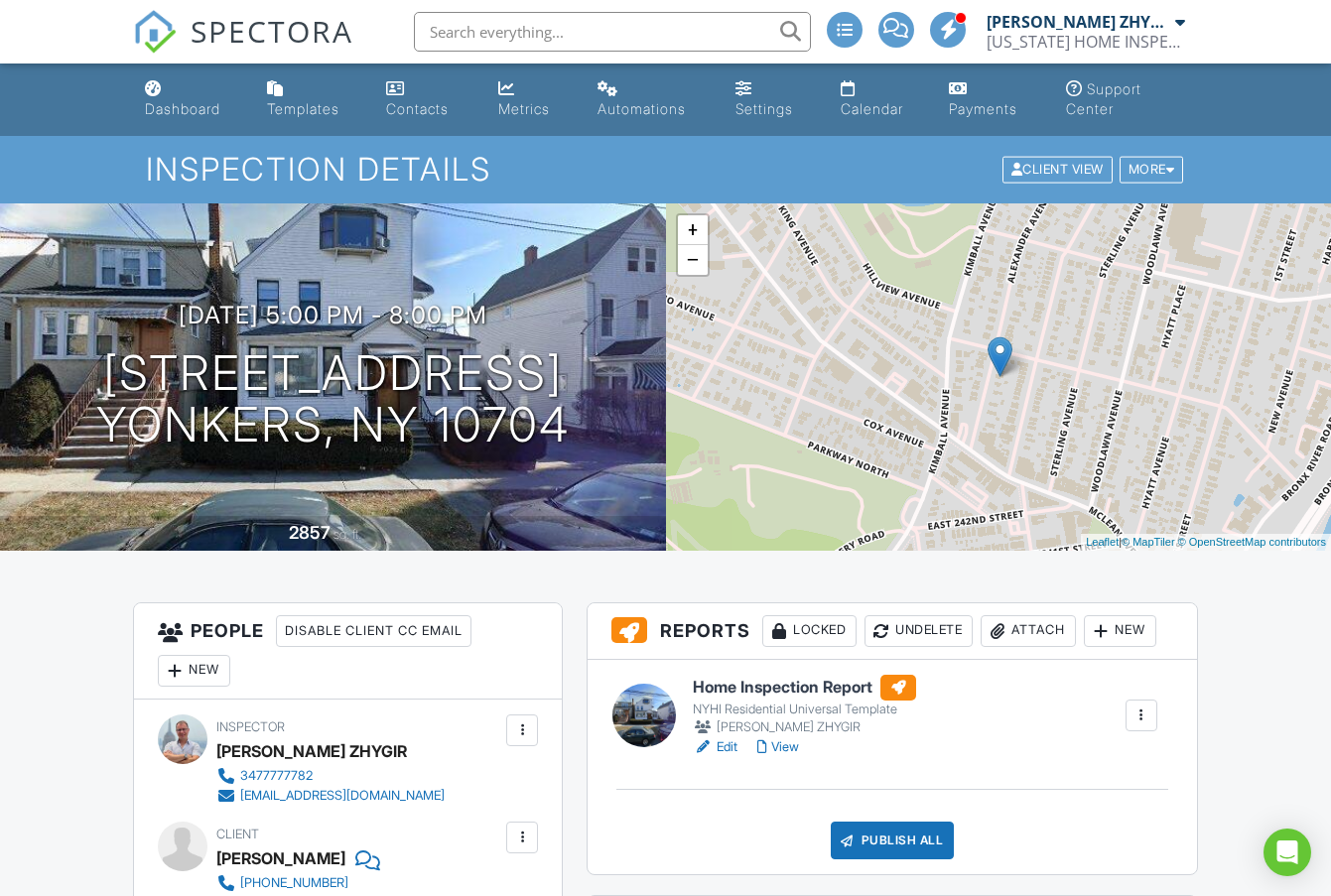 click on "Dashboard" at bounding box center [183, 108] 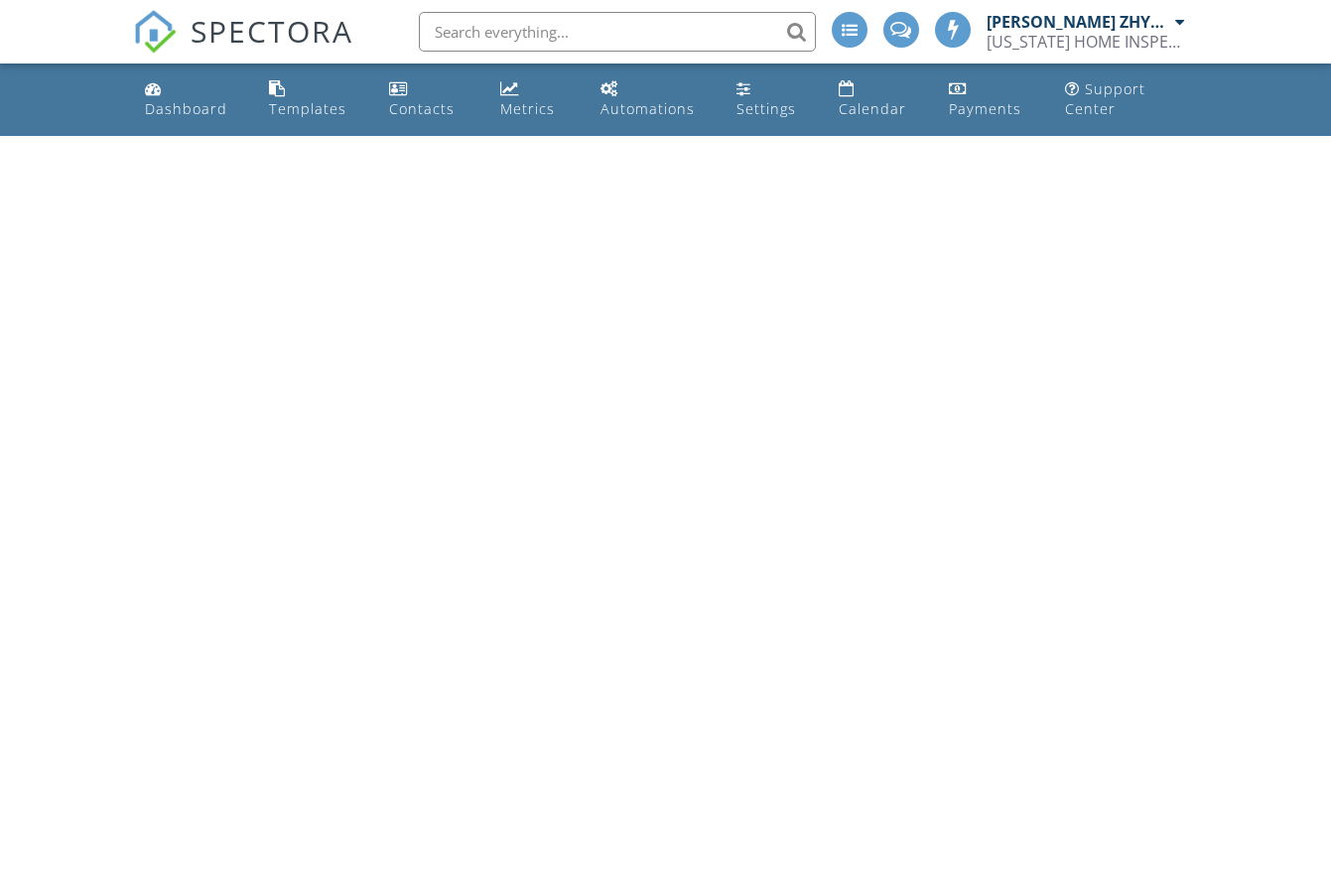 scroll, scrollTop: 0, scrollLeft: 0, axis: both 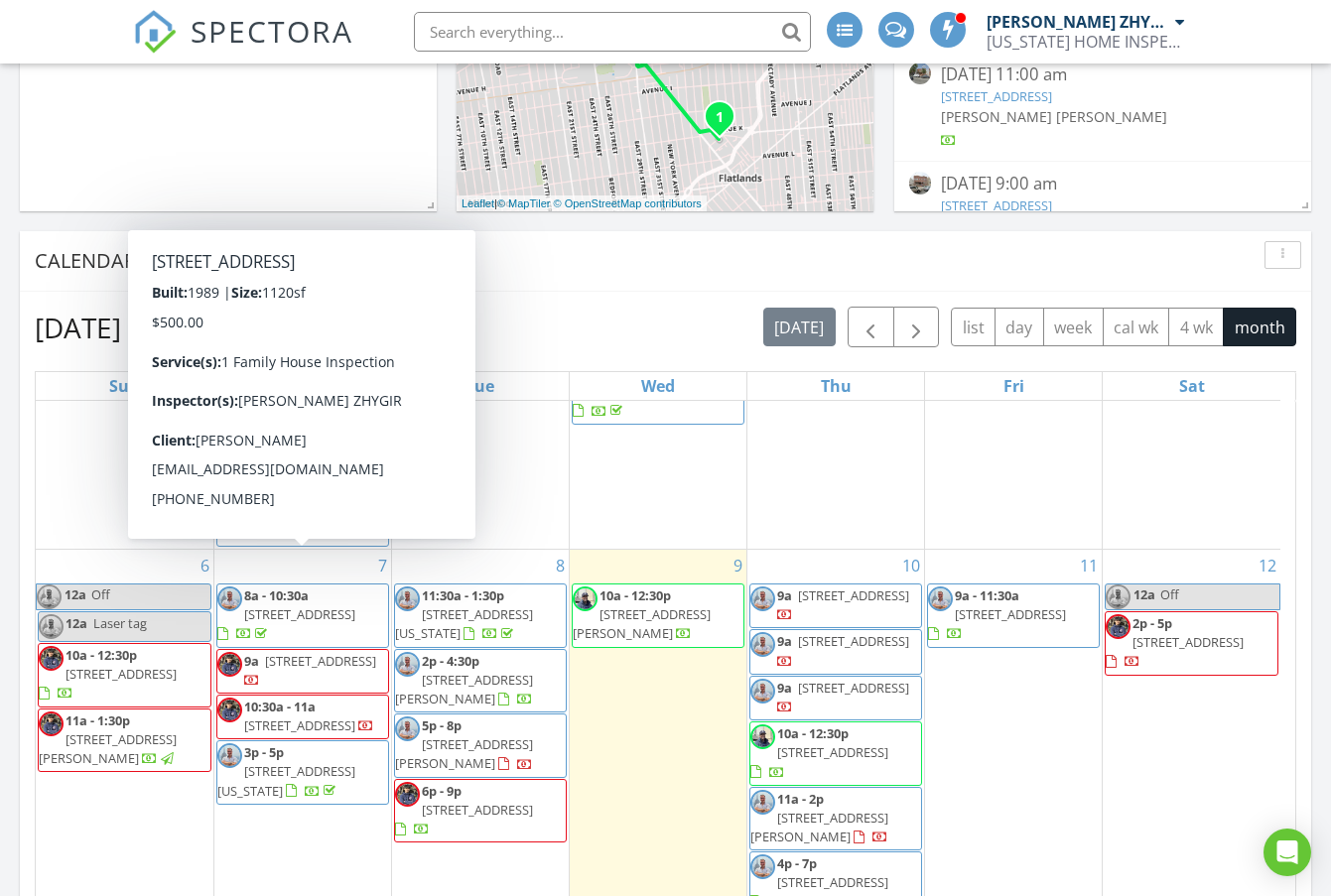 click on "2847 W 27th St, BROOKLYN 11224" at bounding box center (300, 614) 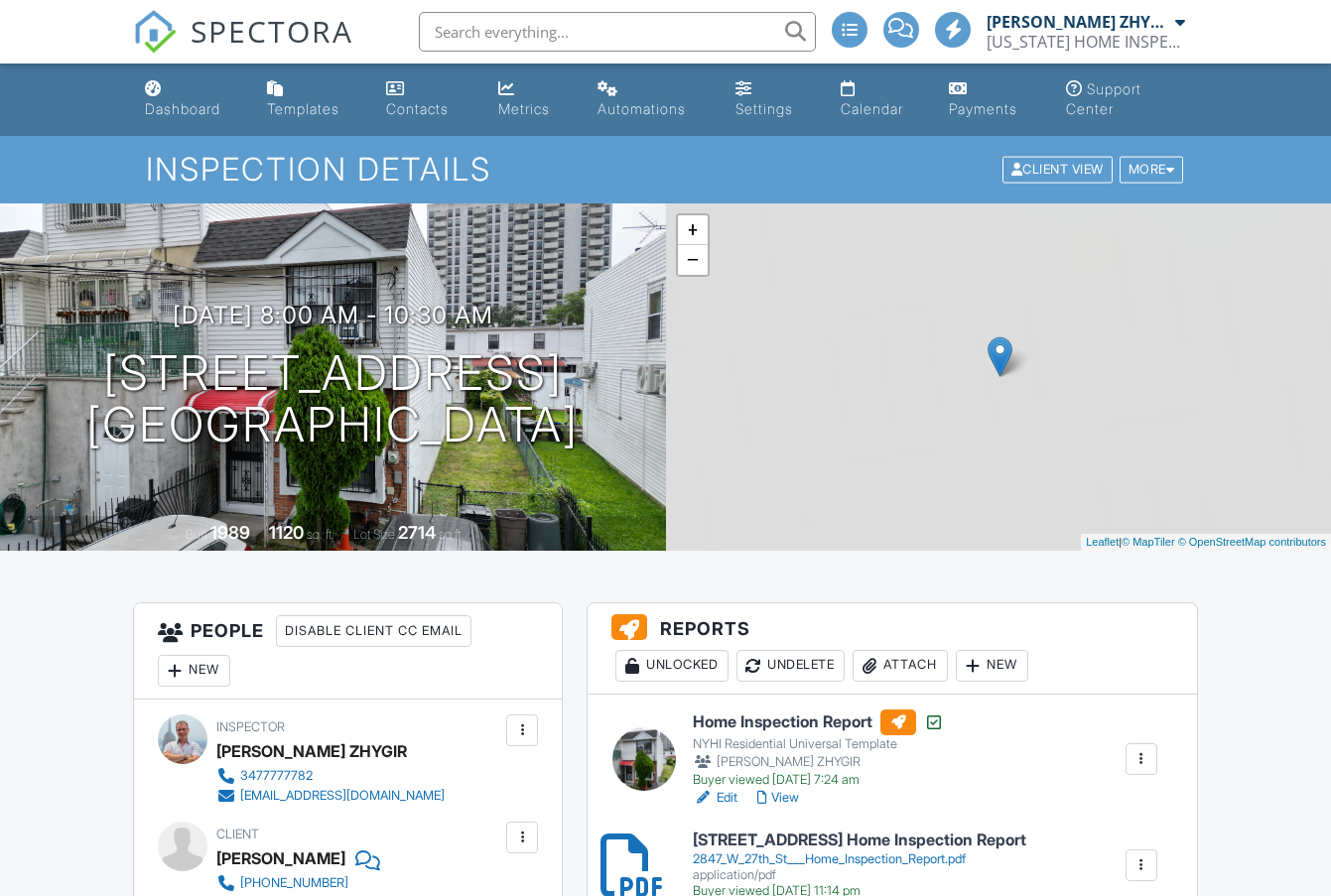 click on "All emails and texts are disabled for this inspection!
All emails and texts have been disabled for this inspection. This may have happened due to someone manually disabling them or this inspection being unconfirmed when it was scheduled. To re-enable emails and texts for this inspection, click the button below.
Turn on emails and texts
Reports
Unlocked
Undelete
Attach
New
Home Inspection Report
NYHI Residential Universal Template
[PERSON_NAME] ZHYGIR
Buyer viewed [DATE]  7:24 am
Edit
View
Assign Inspectors
Copy
Reinspection Report
View Log
RRB Log
[GEOGRAPHIC_DATA]
[STREET_ADDRESS]   Home Inspection Report
2847_W_27th_St___Home_Inspection_Report.pdf
application/pdf
Buyer viewed [DATE] 11:14 pm
[GEOGRAPHIC_DATA]
Published at [DATE]  9:49 PM
Resend Email/Text" at bounding box center [665, 2169] 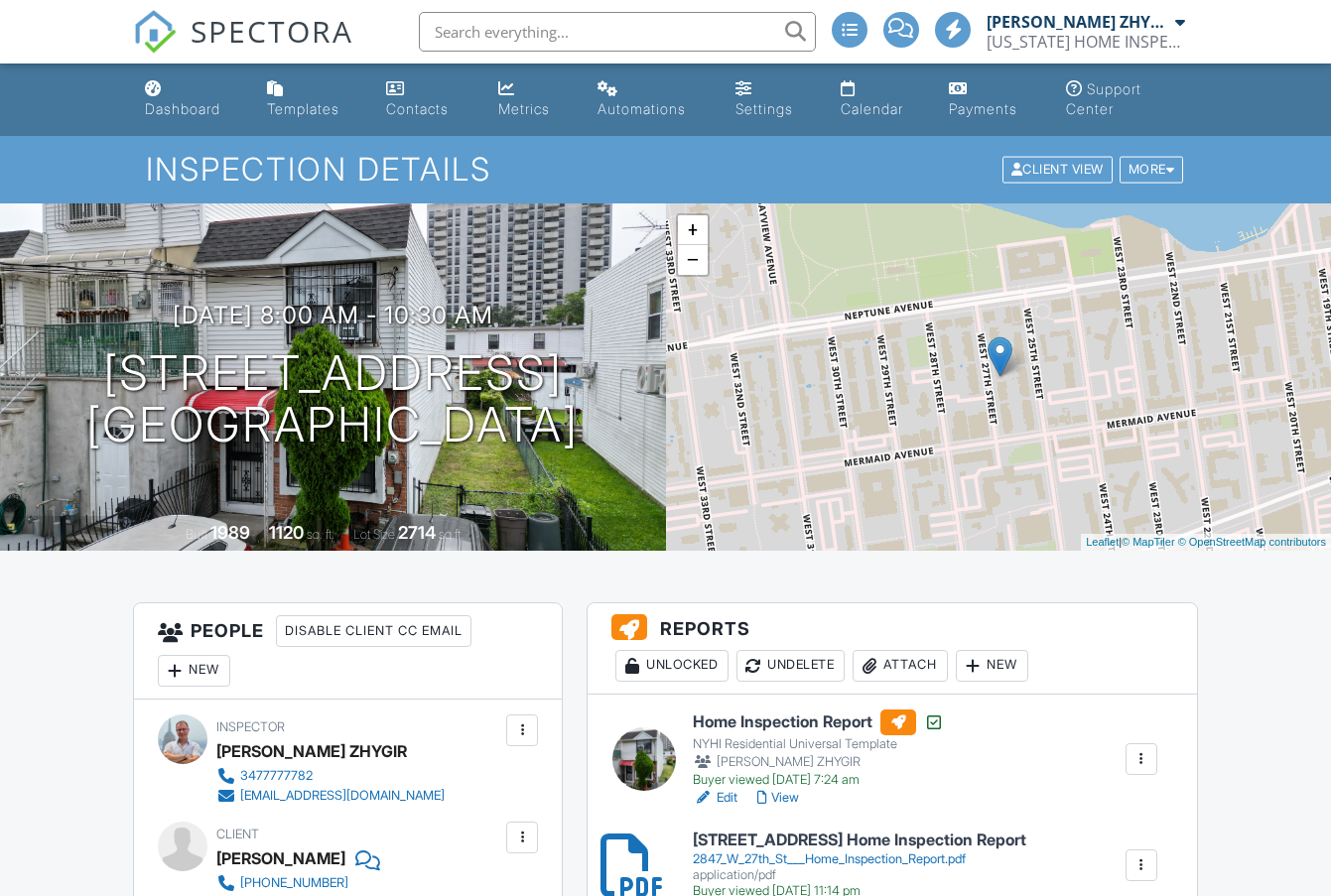 scroll, scrollTop: 0, scrollLeft: 0, axis: both 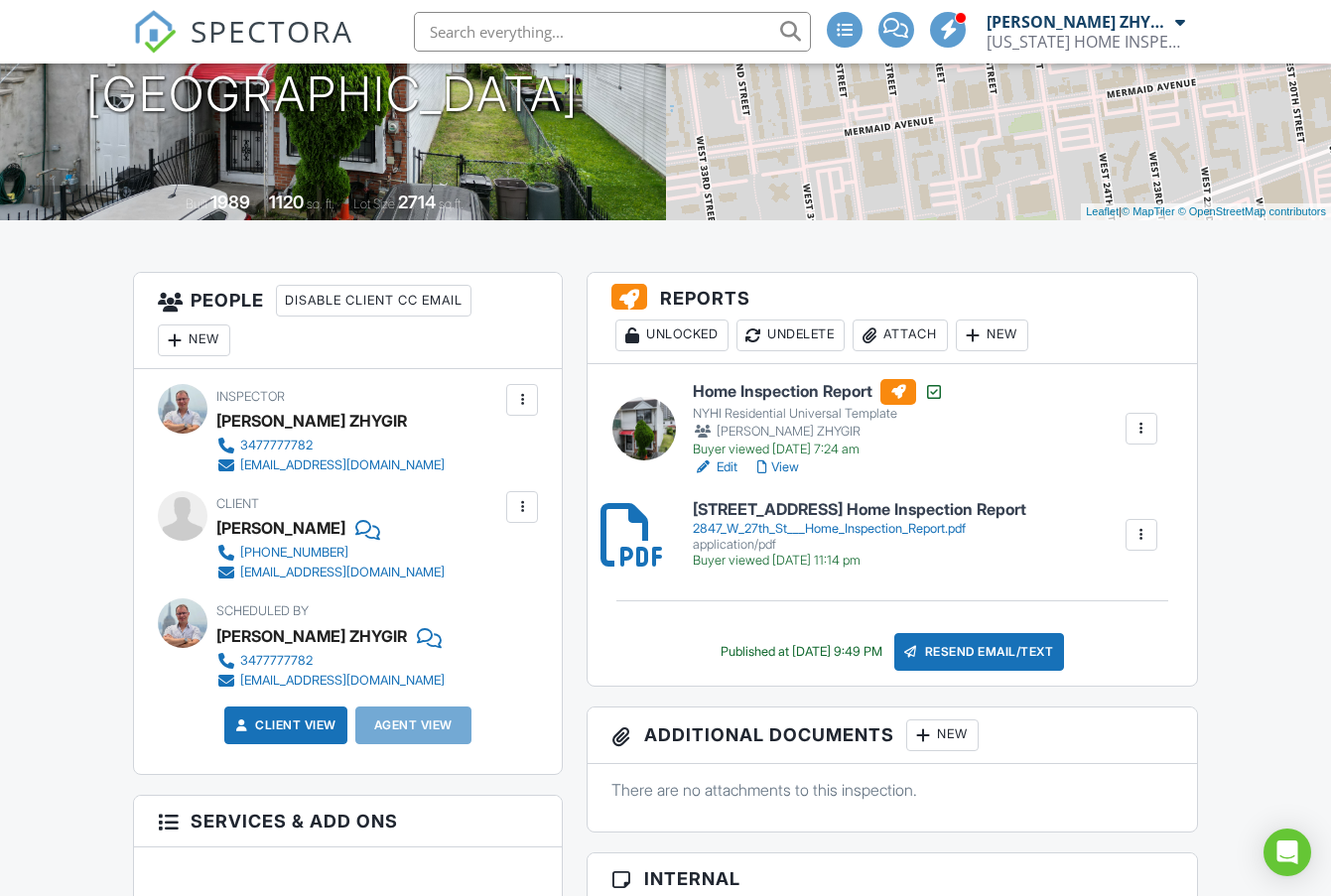 click at bounding box center [1141, 535] 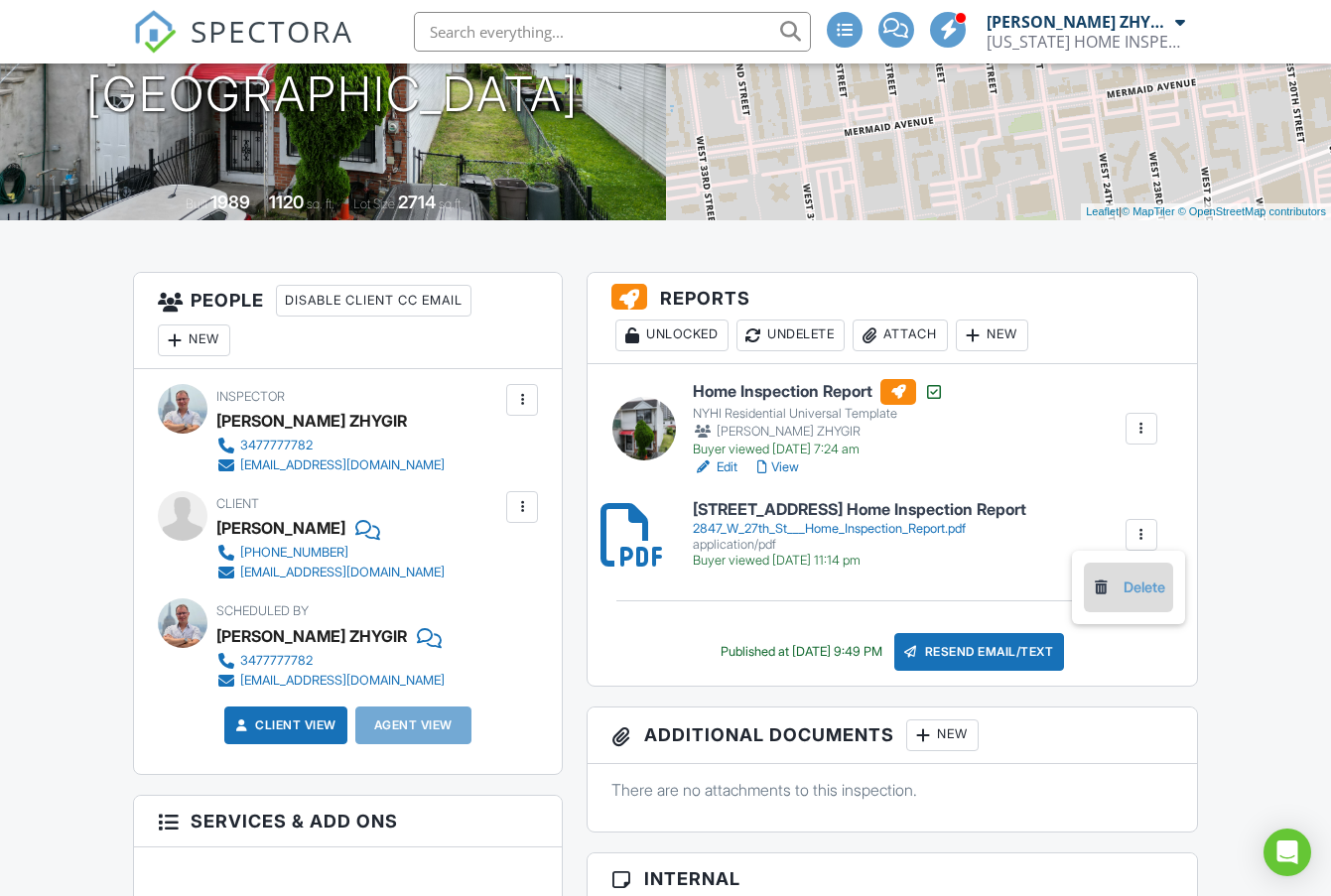 click on "Delete" at bounding box center [1129, 587] 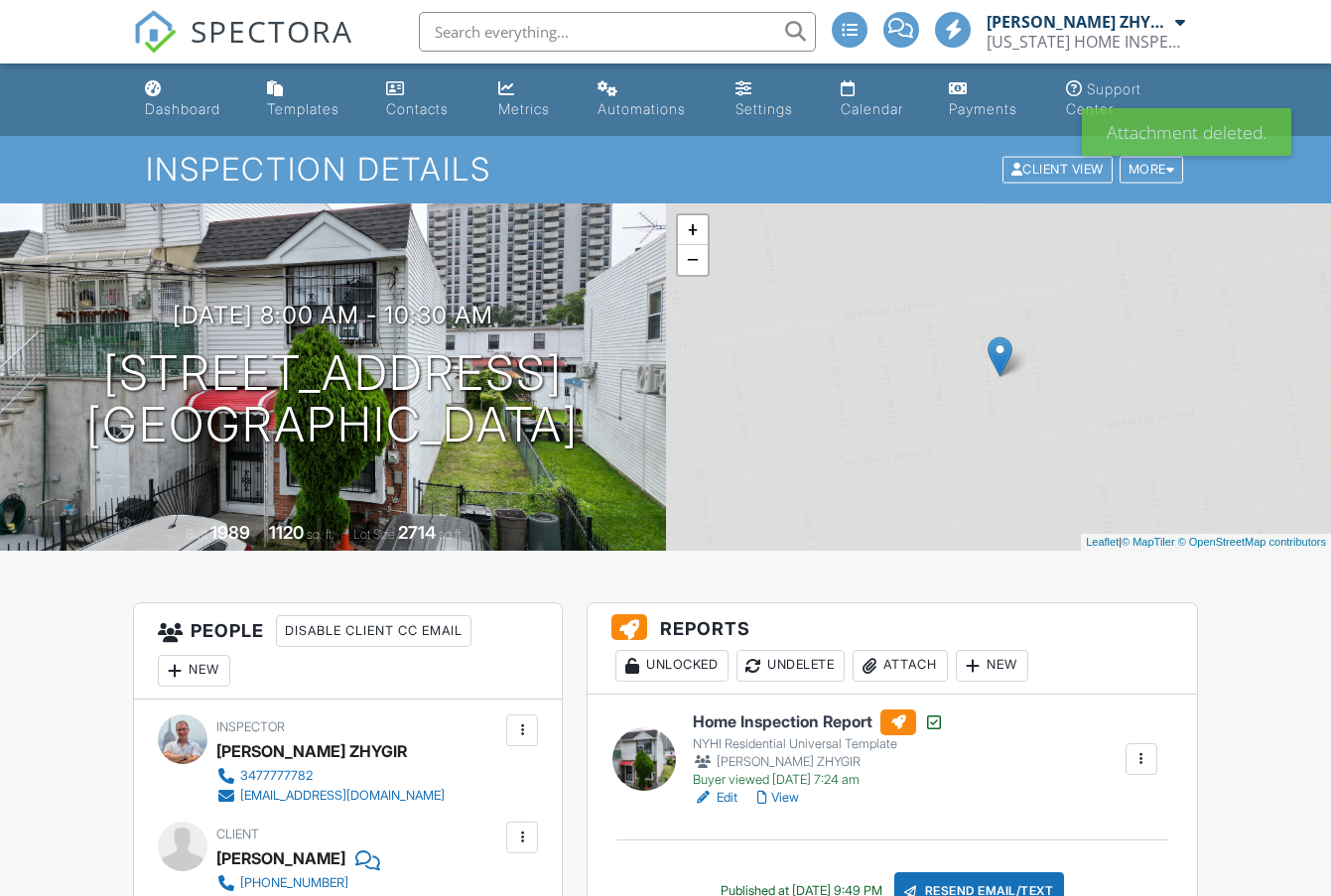 scroll, scrollTop: 0, scrollLeft: 0, axis: both 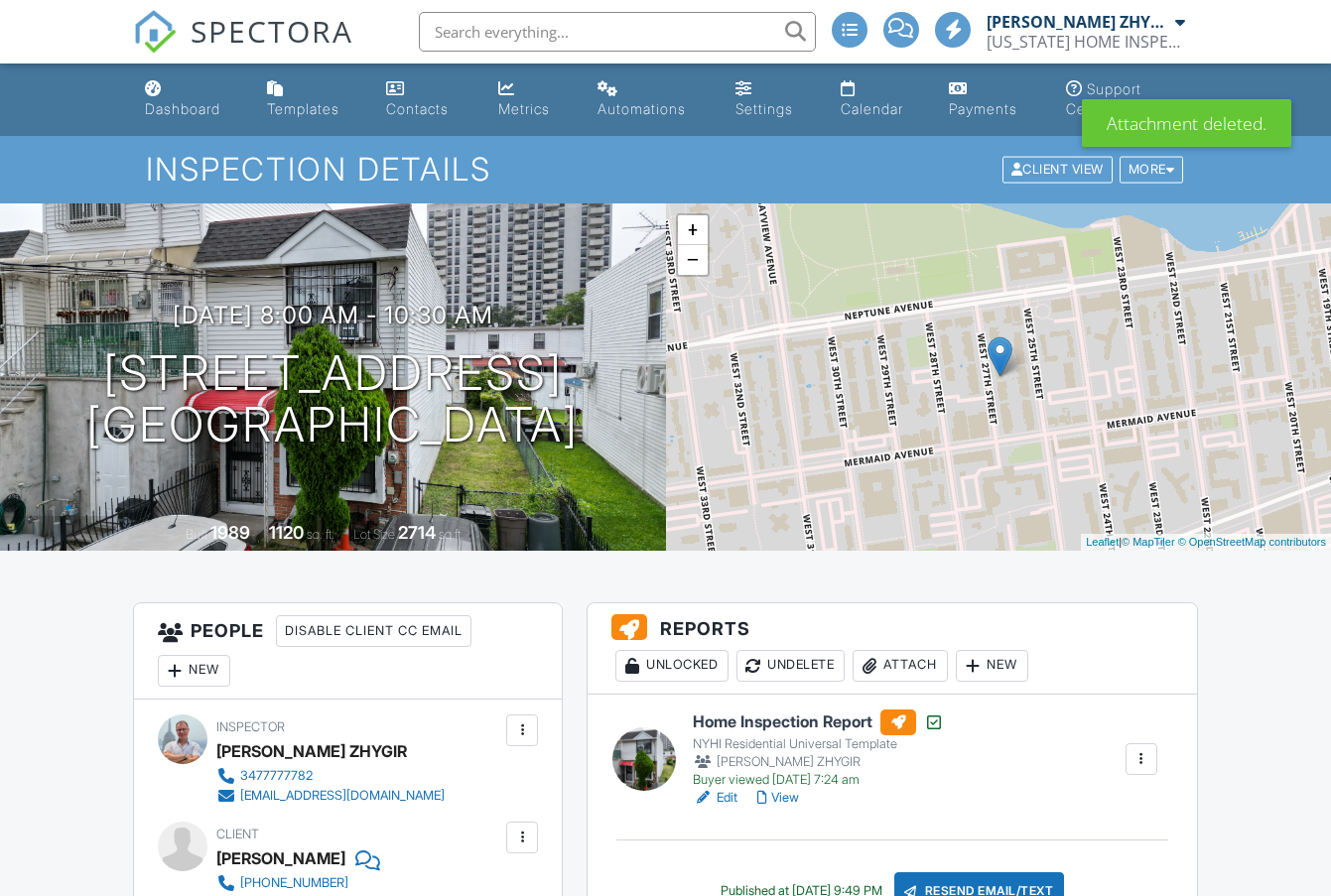 click on "Edit" at bounding box center (715, 798) 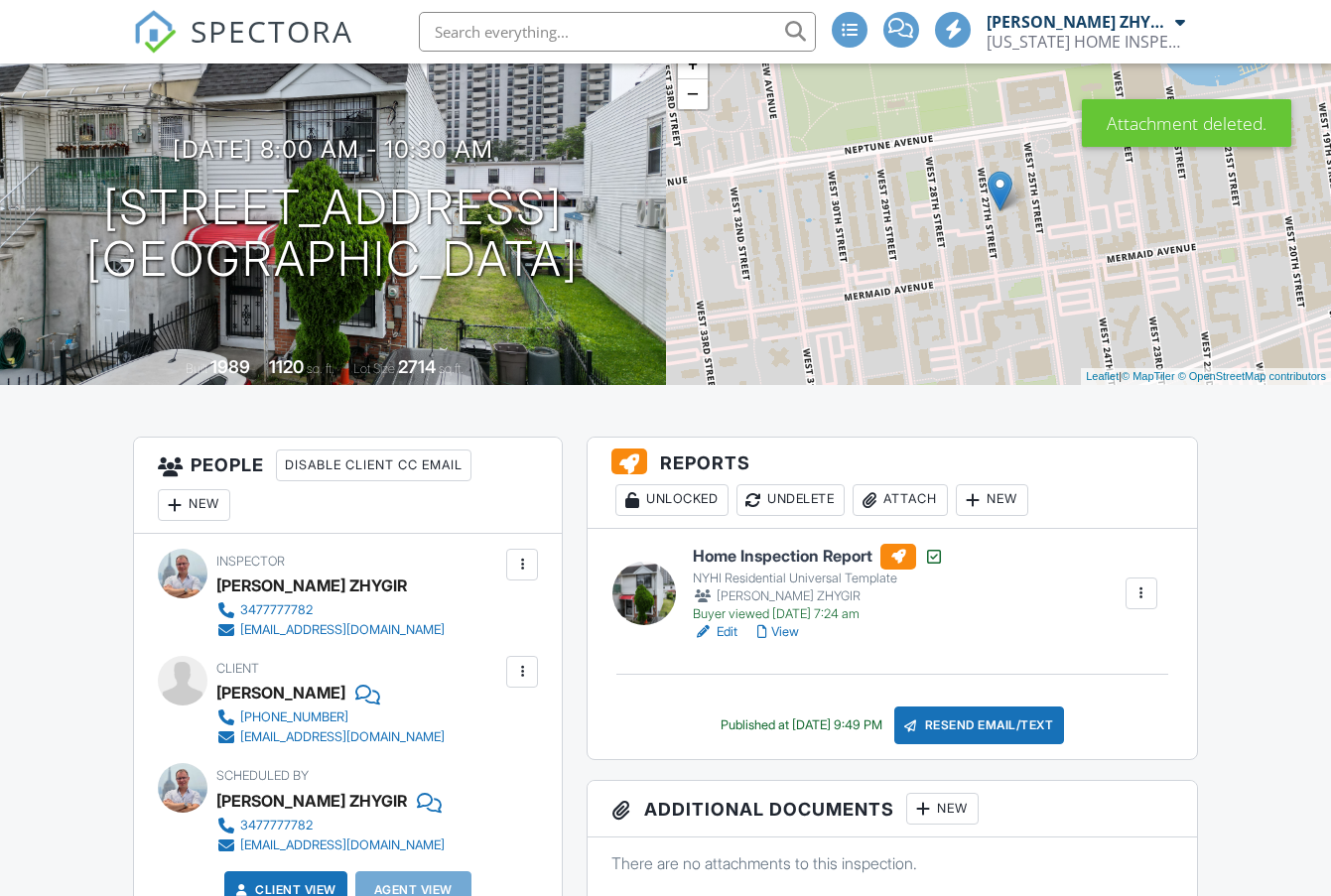 scroll, scrollTop: 0, scrollLeft: 0, axis: both 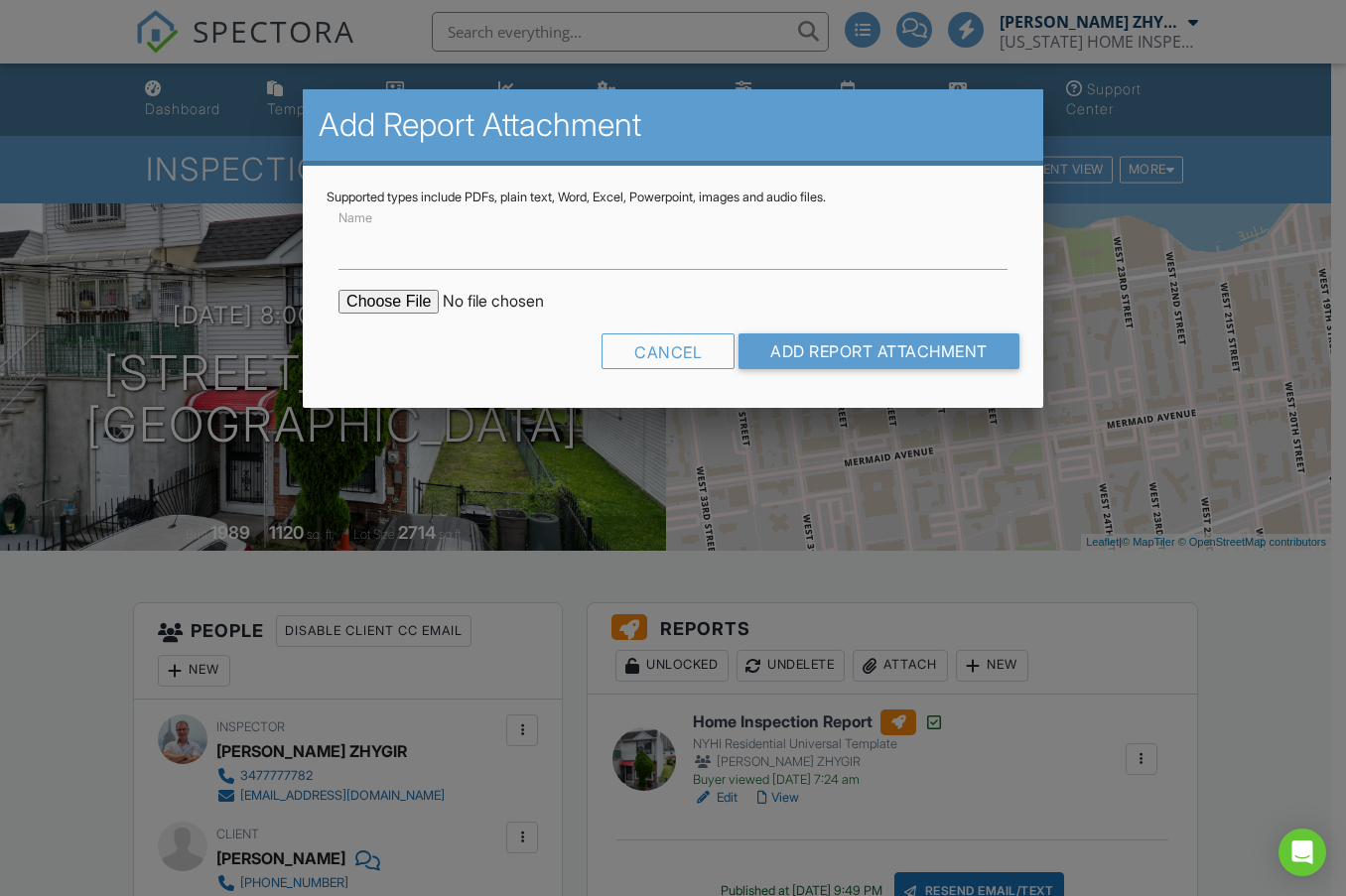 click at bounding box center (507, 302) 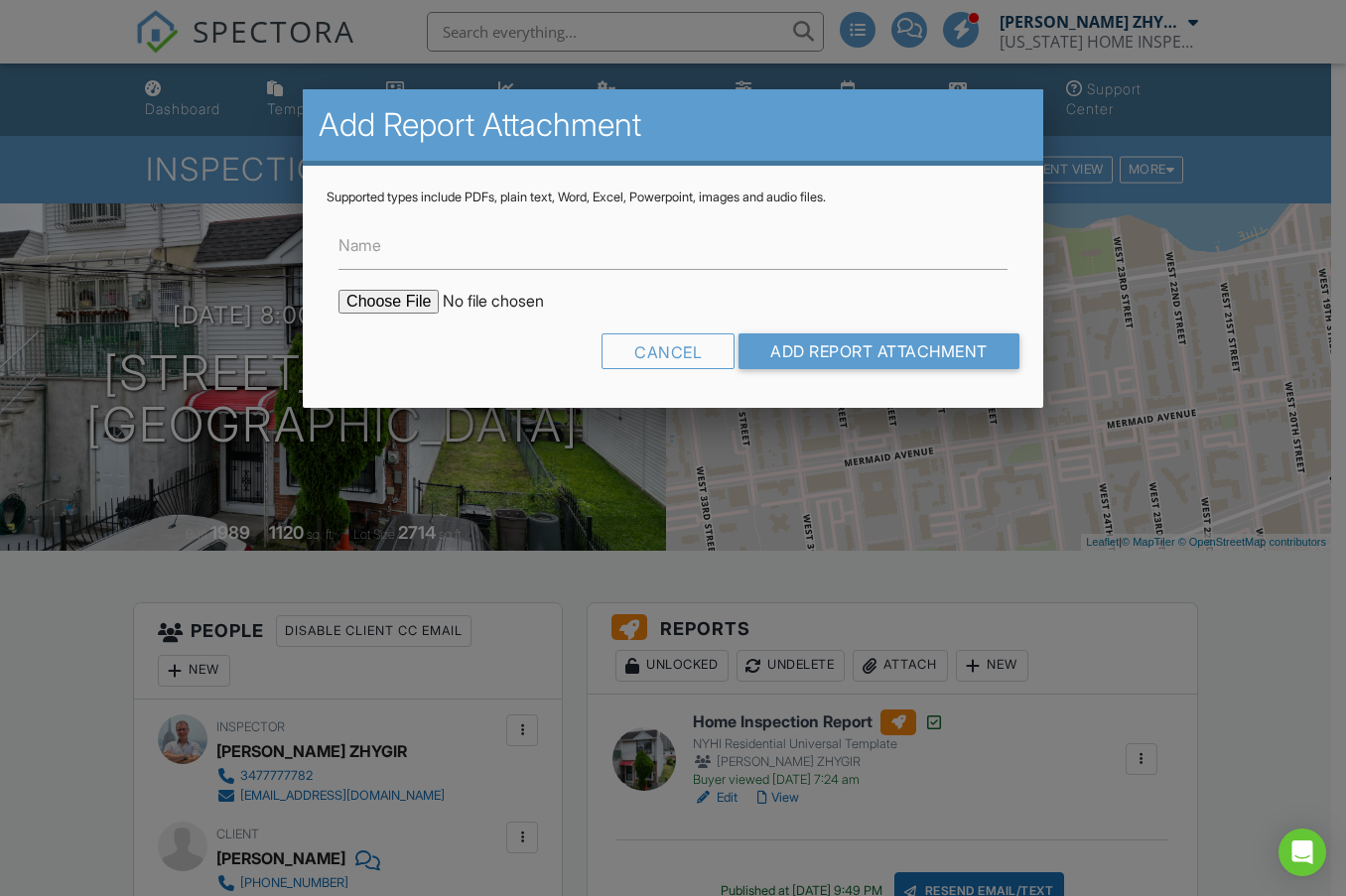 scroll, scrollTop: 0, scrollLeft: 0, axis: both 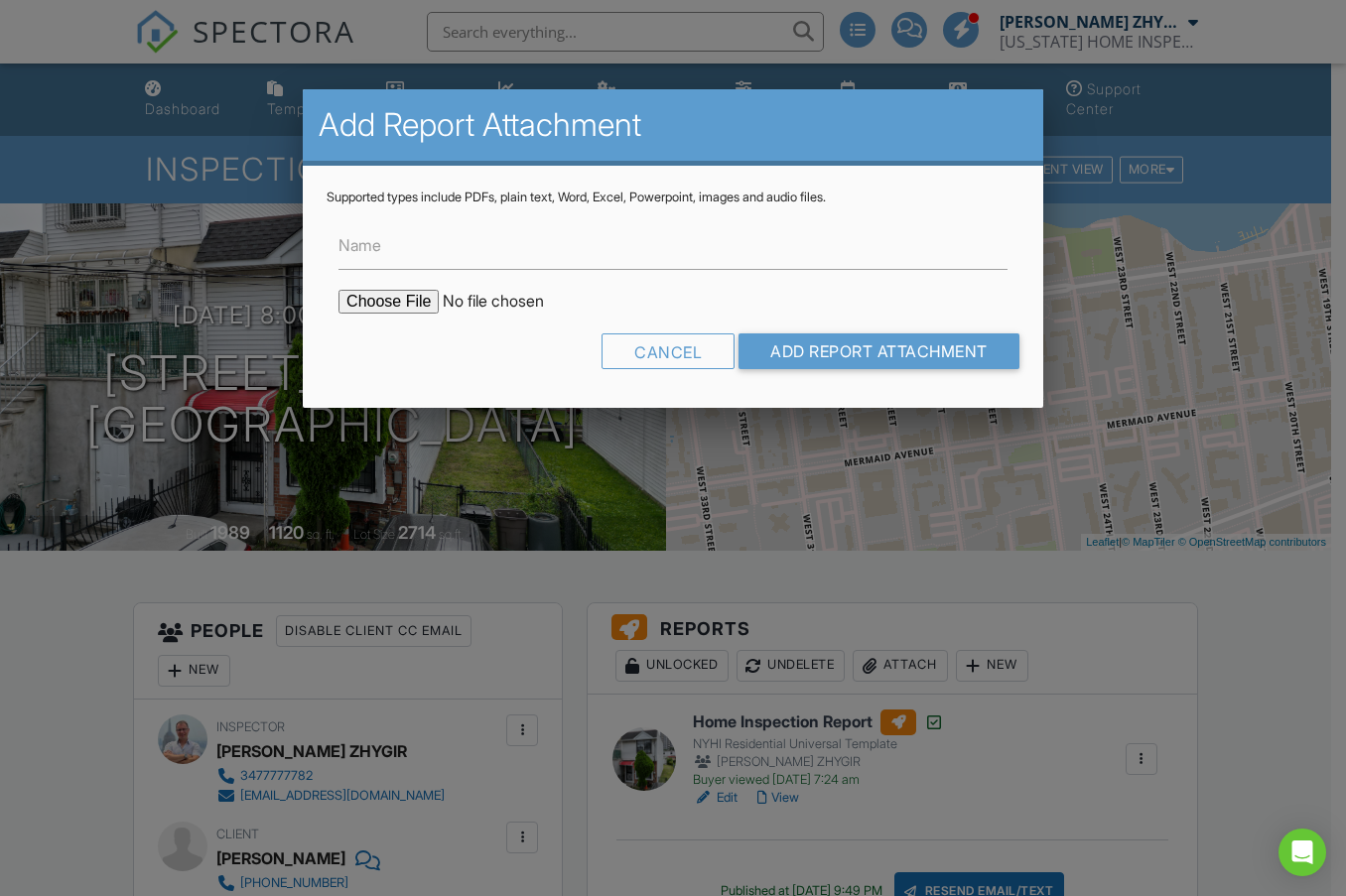 type on "C:\fakepath\2847_W_27th_St___Home_Inspection_Report.pdf" 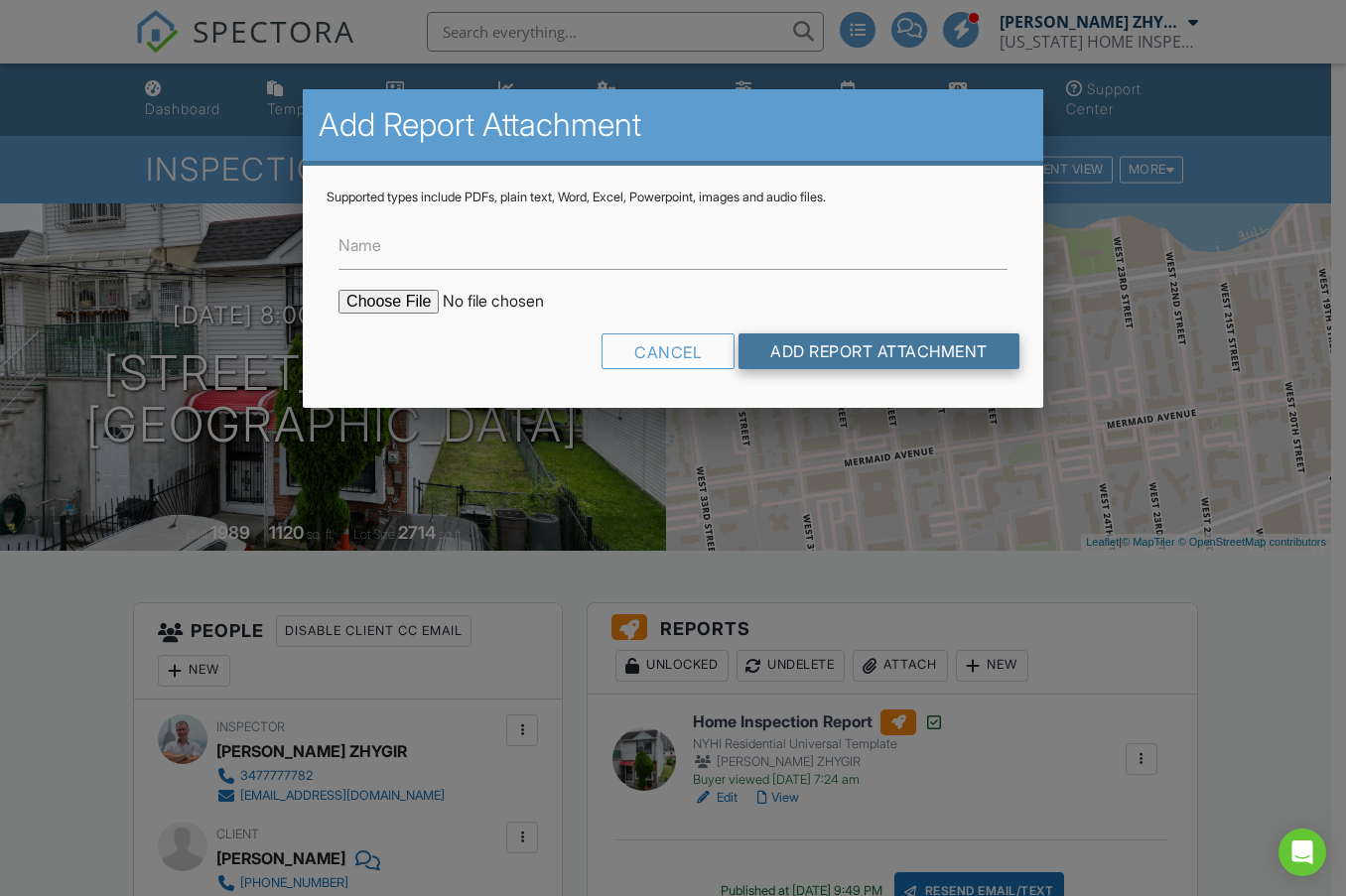 click on "Add Report Attachment" at bounding box center (878, 351) 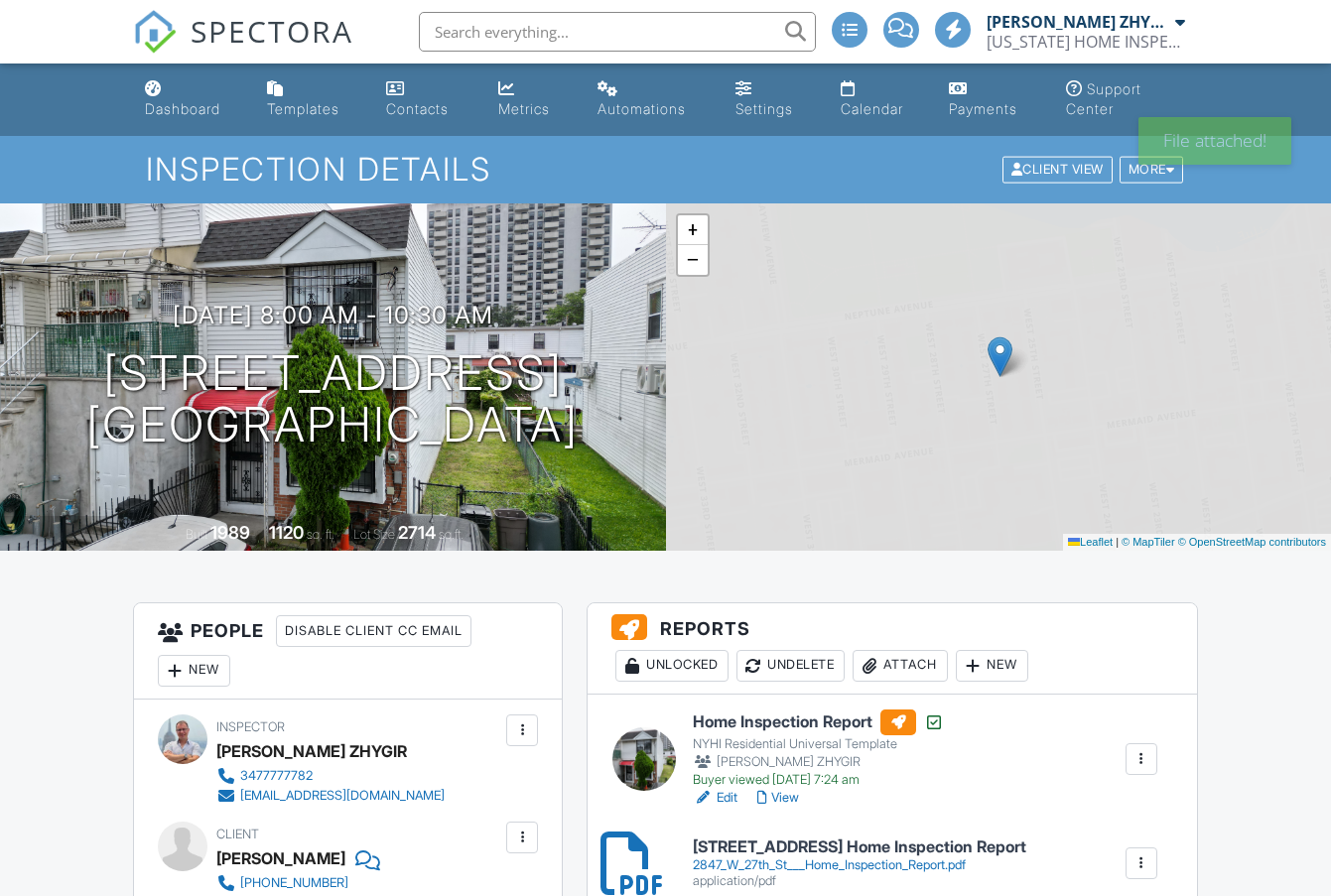 scroll, scrollTop: 0, scrollLeft: 0, axis: both 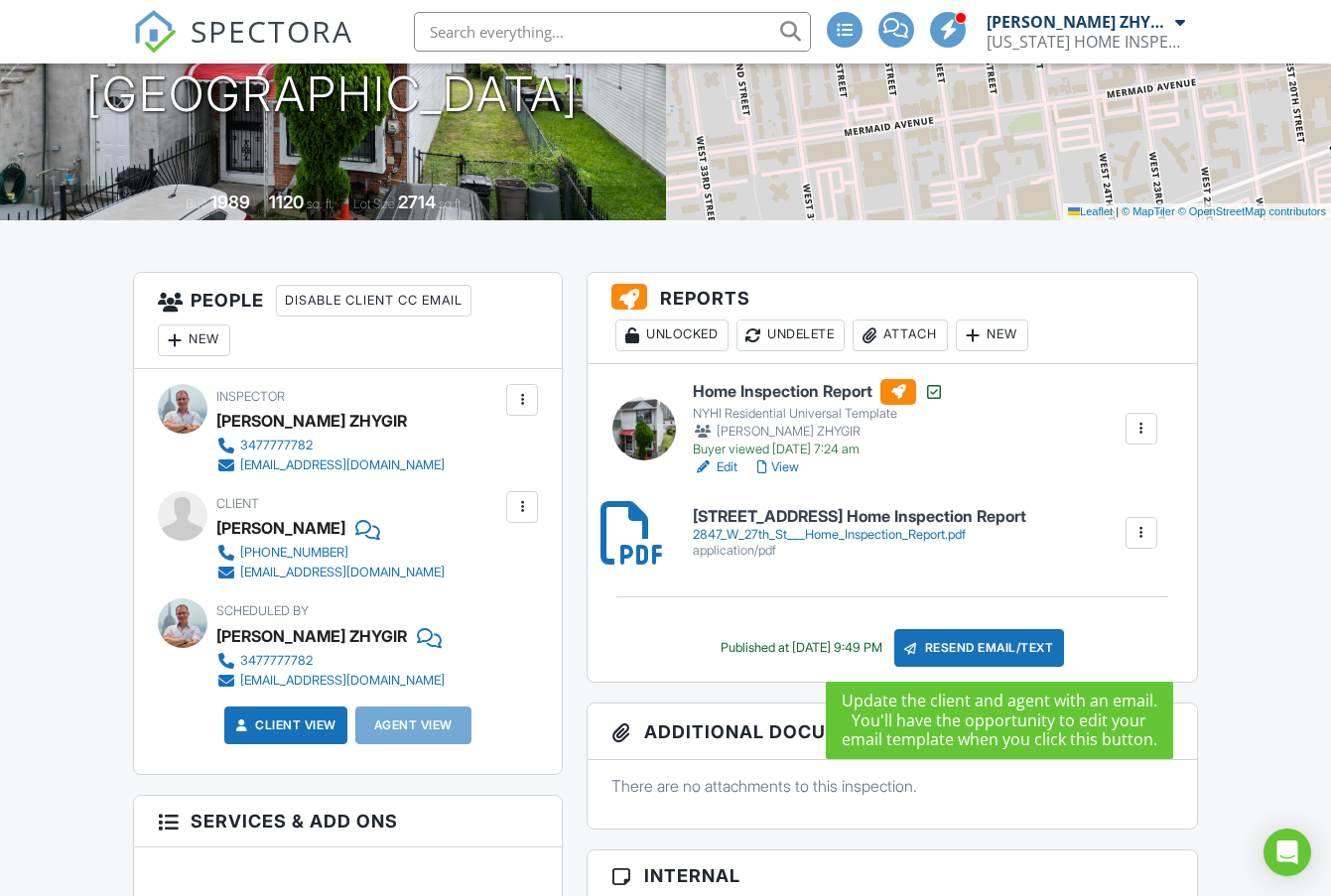 click on "Resend Email/Text" at bounding box center (980, 648) 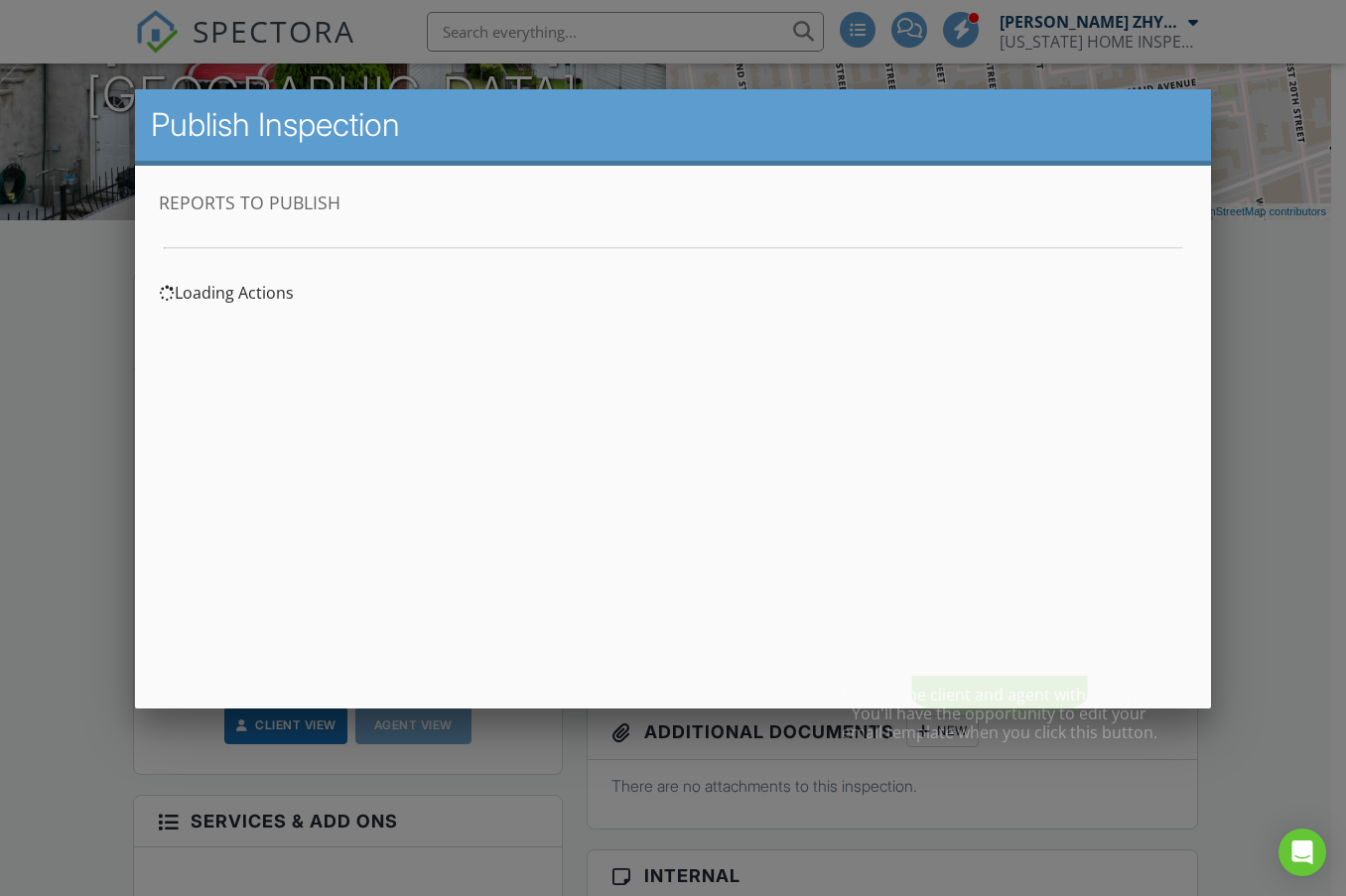 scroll, scrollTop: 0, scrollLeft: 0, axis: both 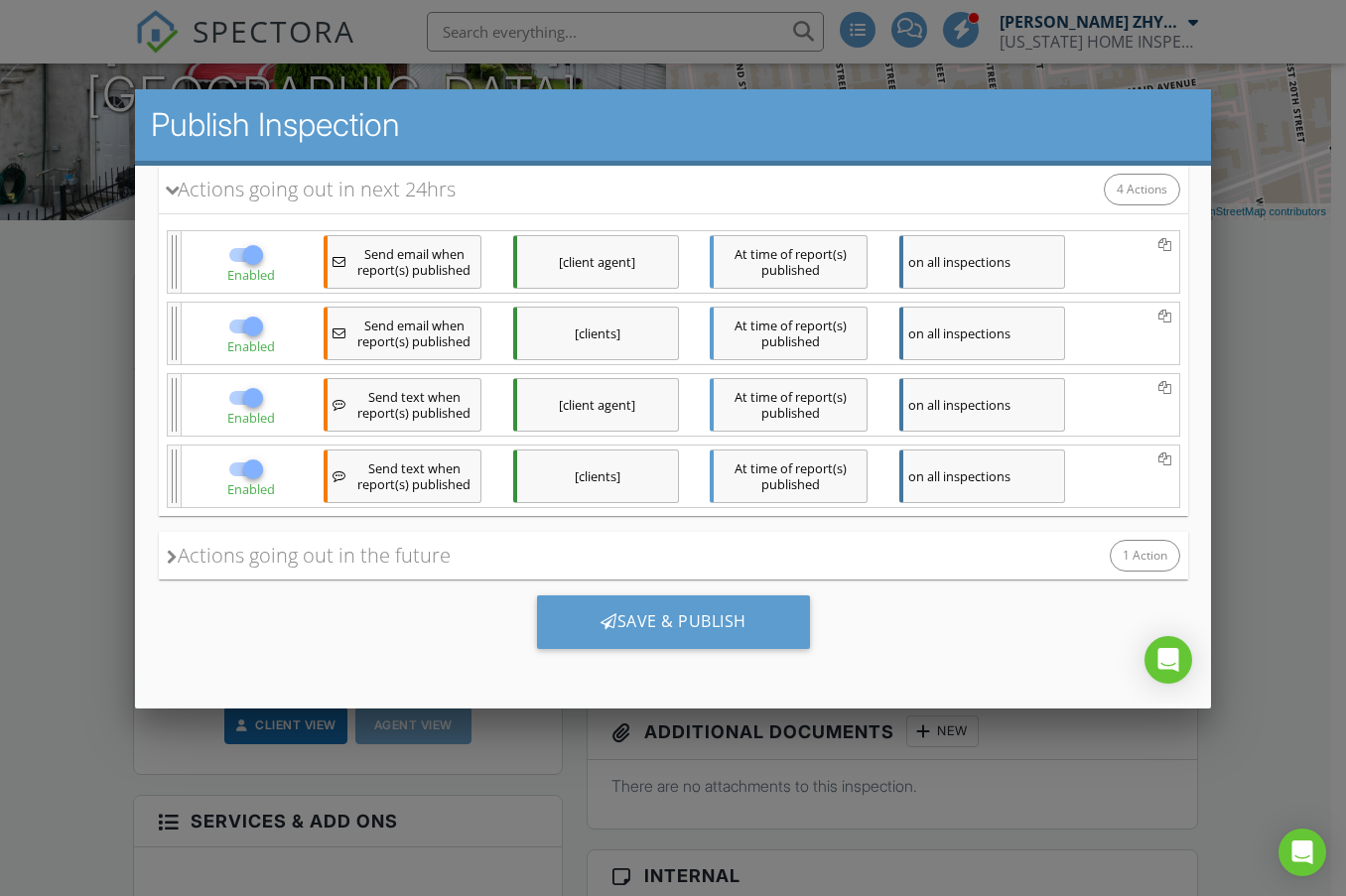 click on "Actions going out in the future" at bounding box center (308, 556) 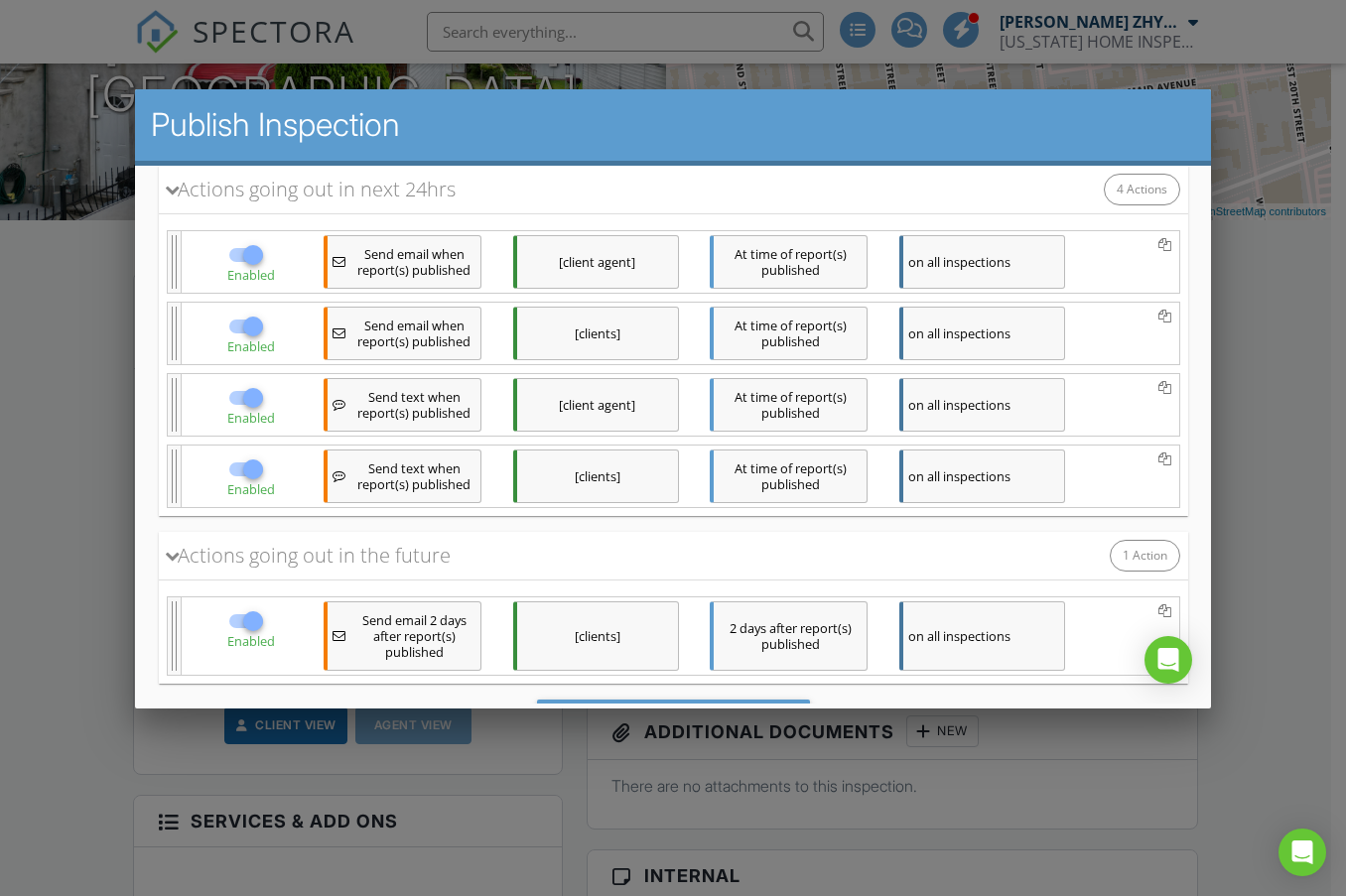 click at bounding box center (252, 621) 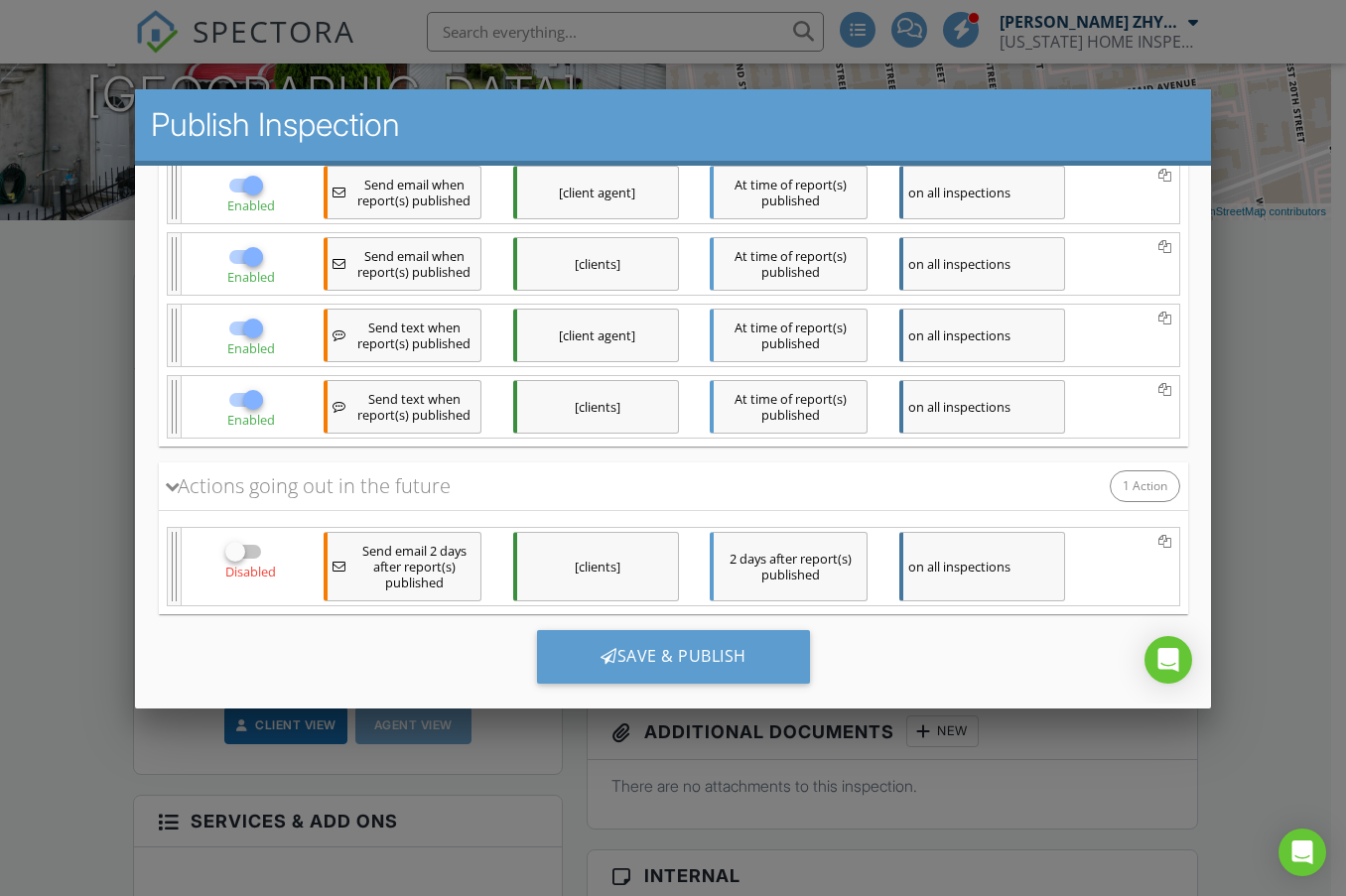 scroll, scrollTop: 361, scrollLeft: 0, axis: vertical 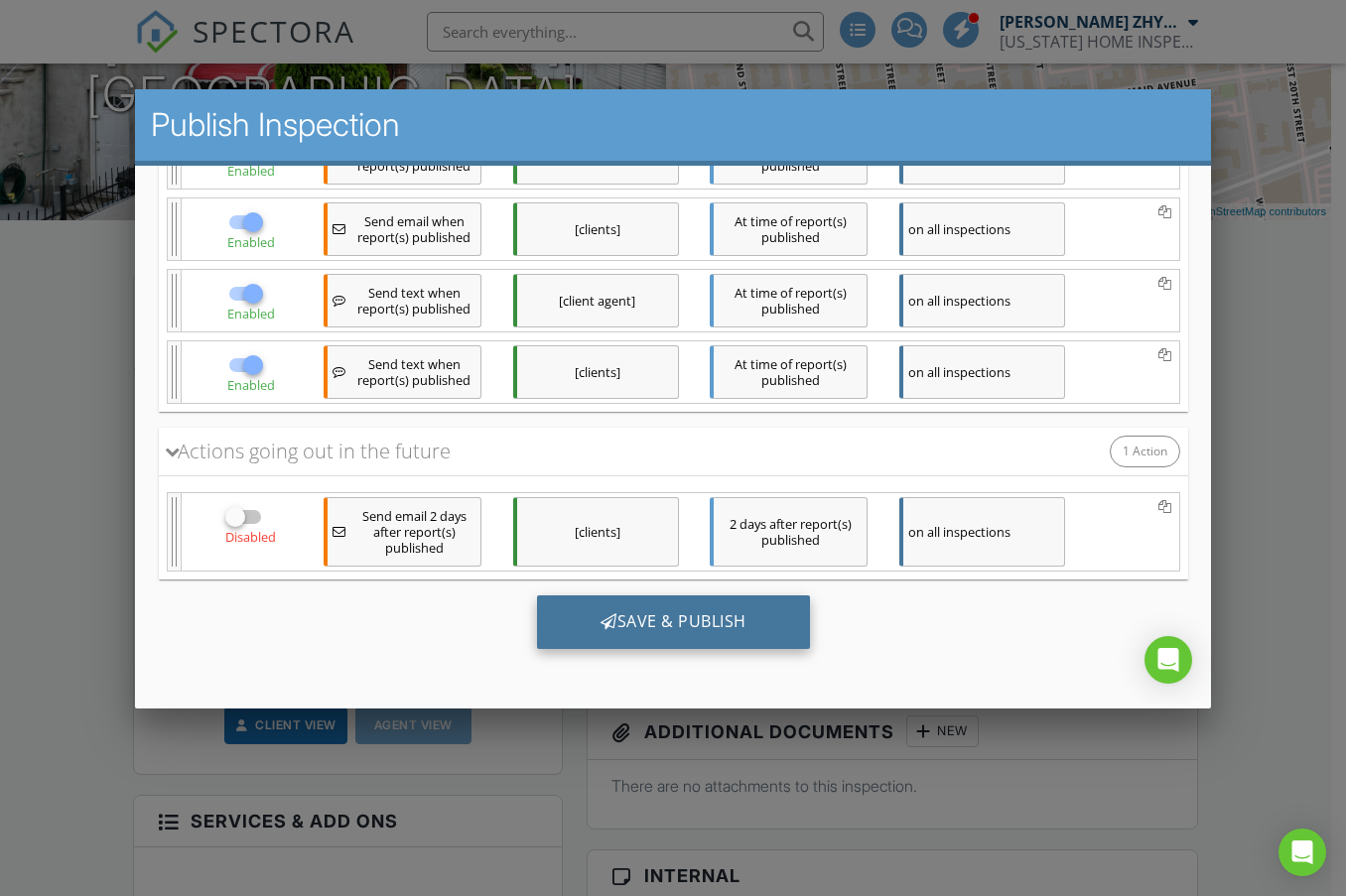 click on "Save & Publish" at bounding box center [672, 622] 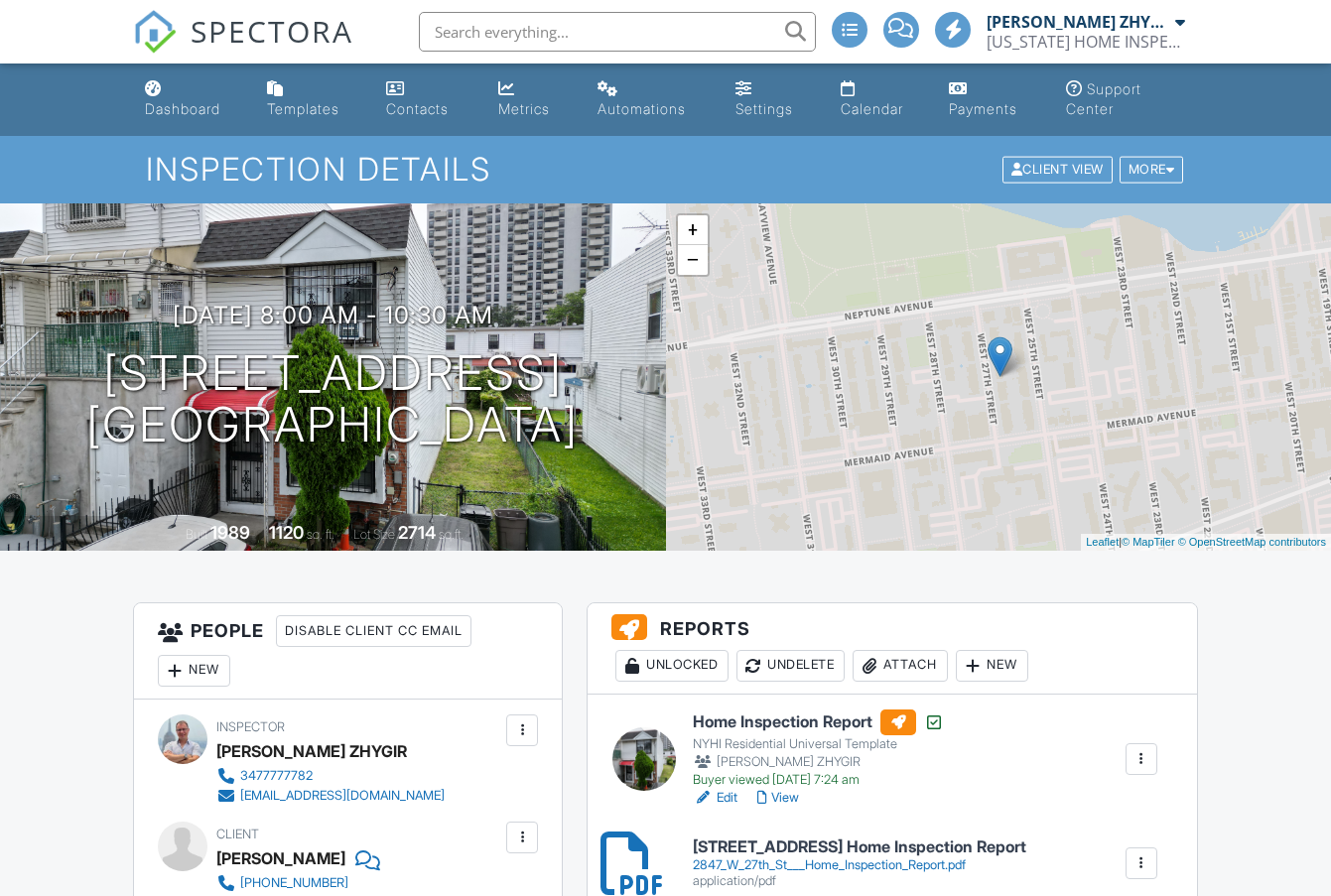 scroll, scrollTop: 0, scrollLeft: 0, axis: both 